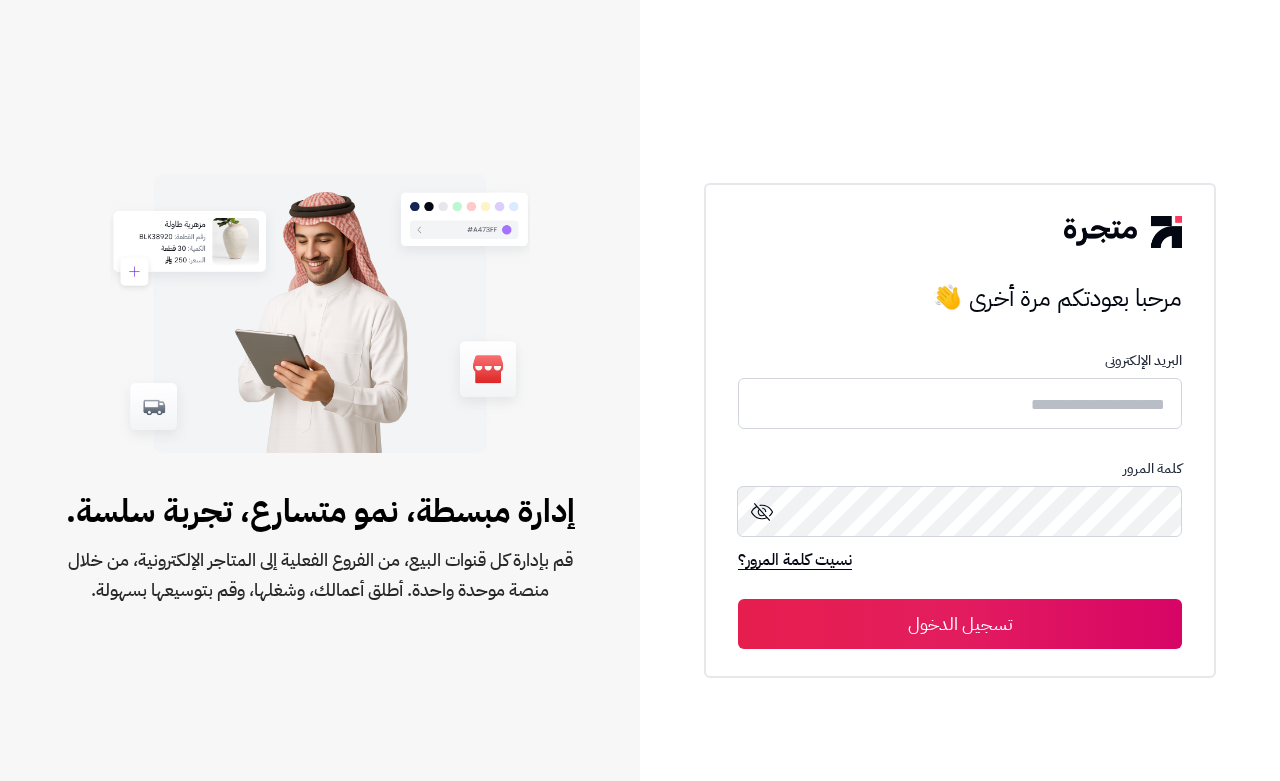 scroll, scrollTop: 0, scrollLeft: 0, axis: both 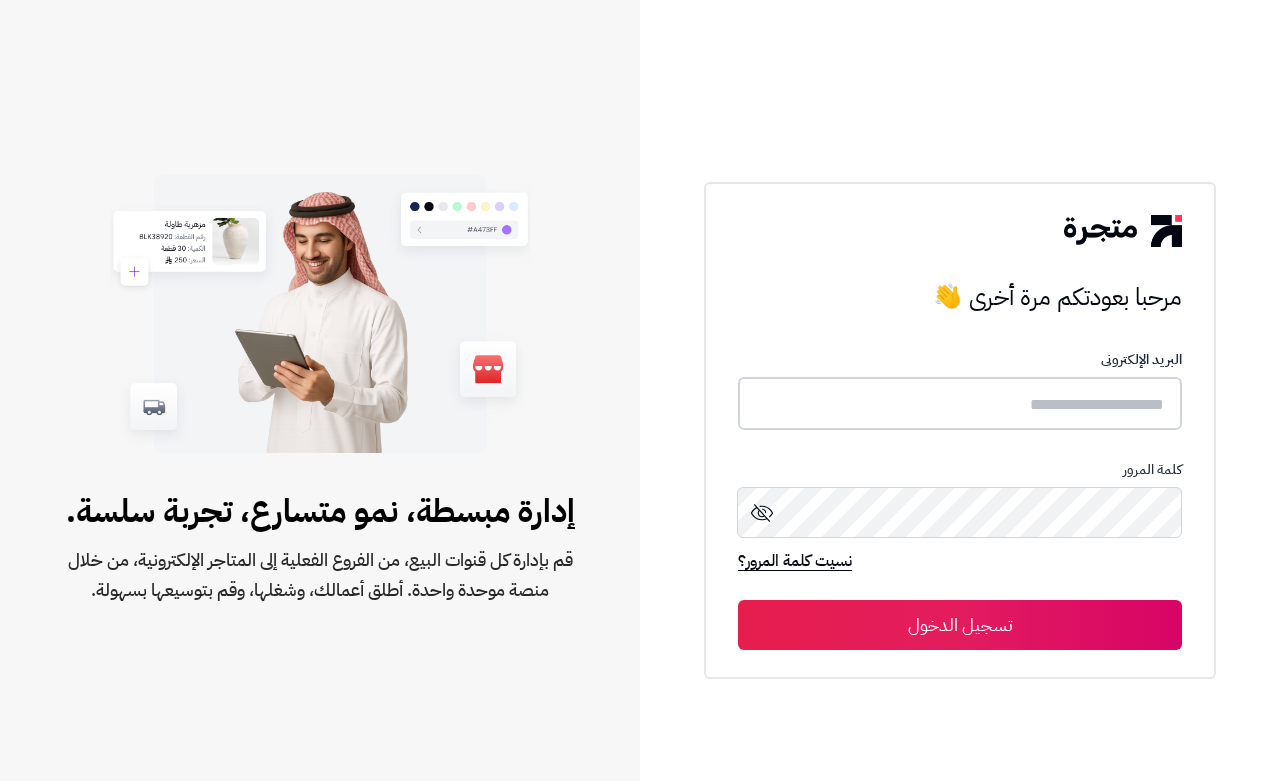 click at bounding box center (960, 403) 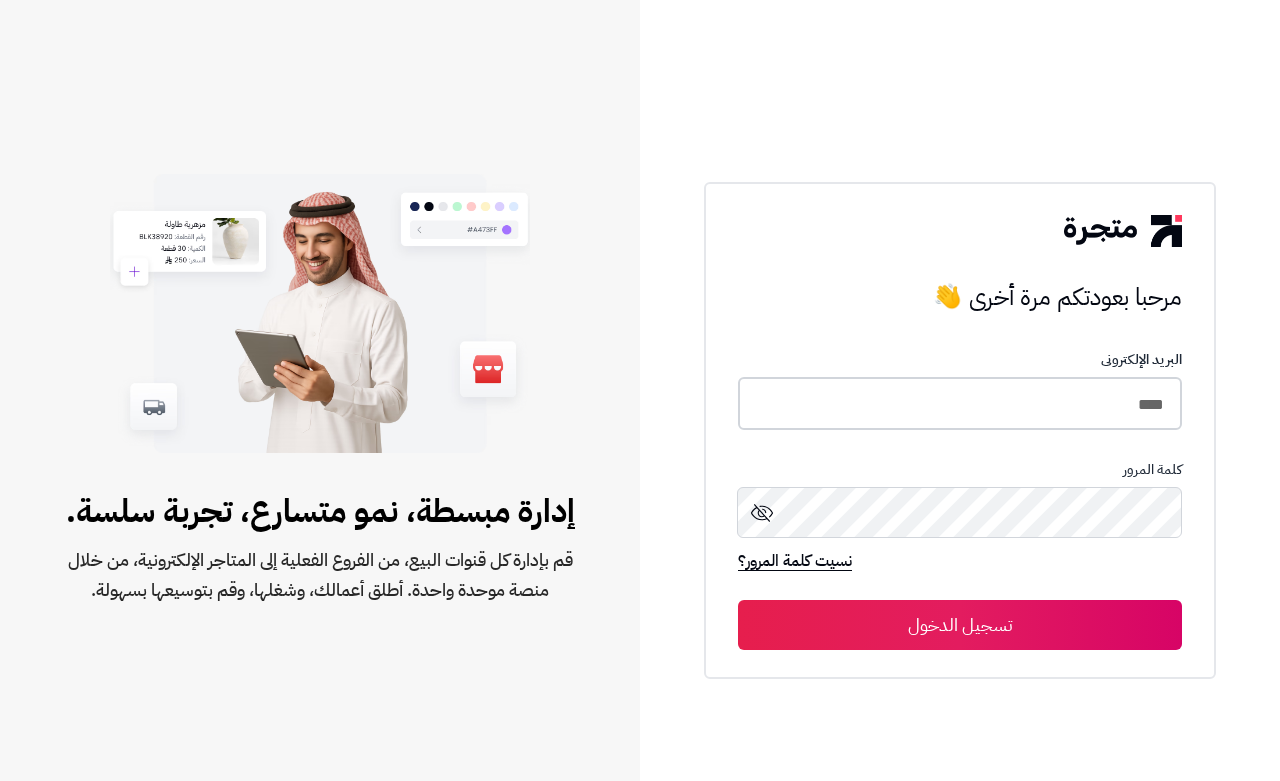 type on "****" 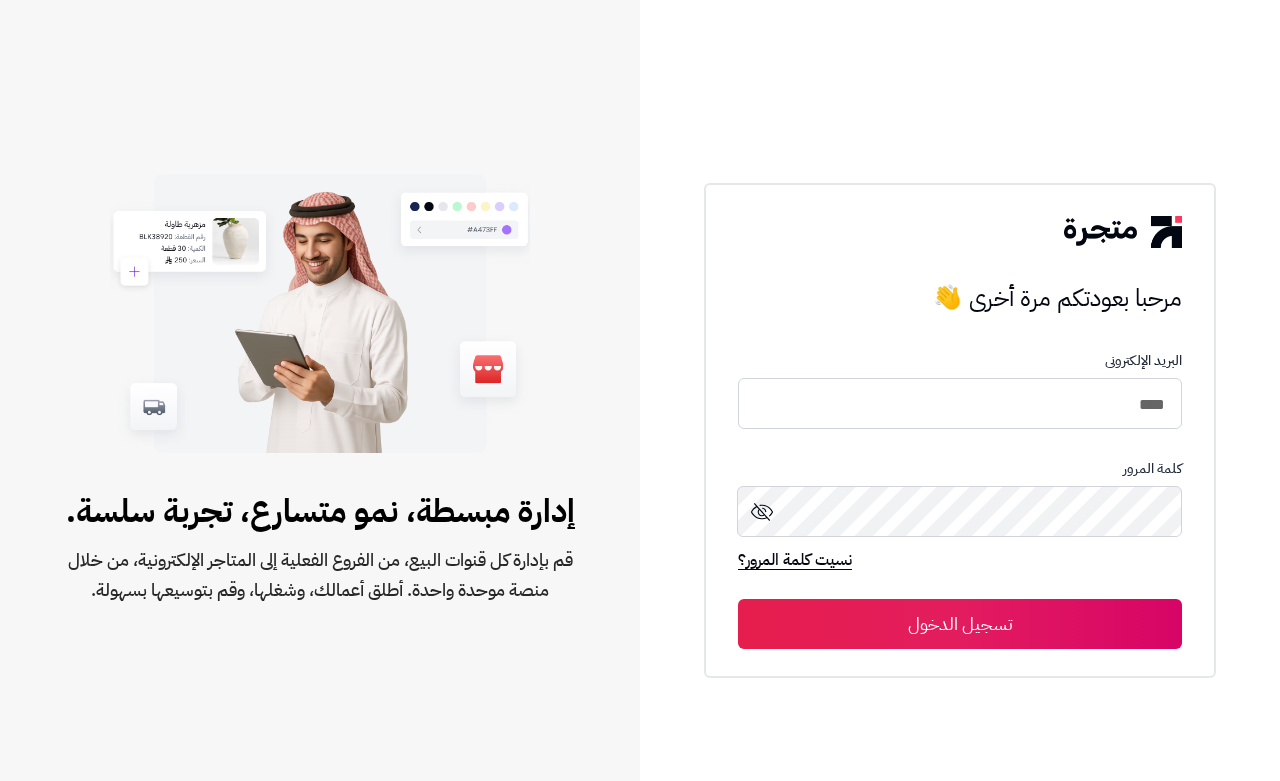 click on "تسجيل الدخول" at bounding box center [960, 624] 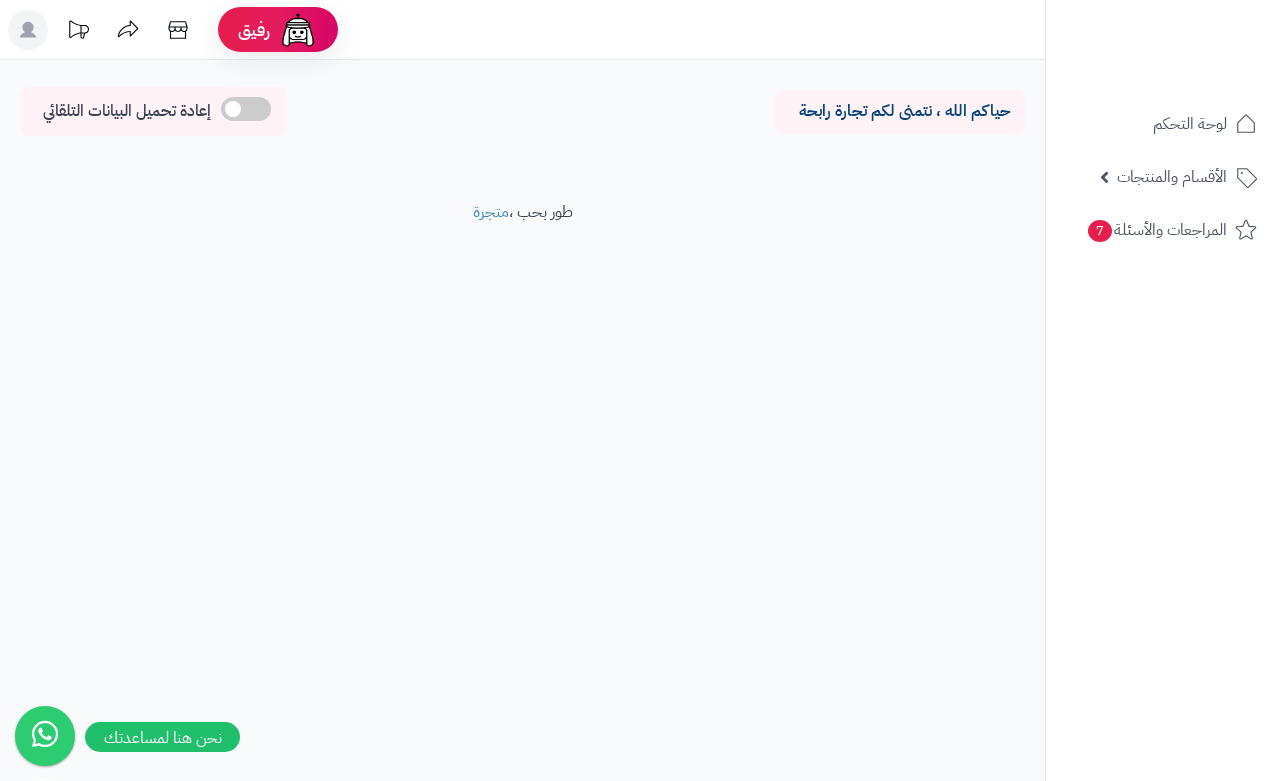 scroll, scrollTop: 0, scrollLeft: 0, axis: both 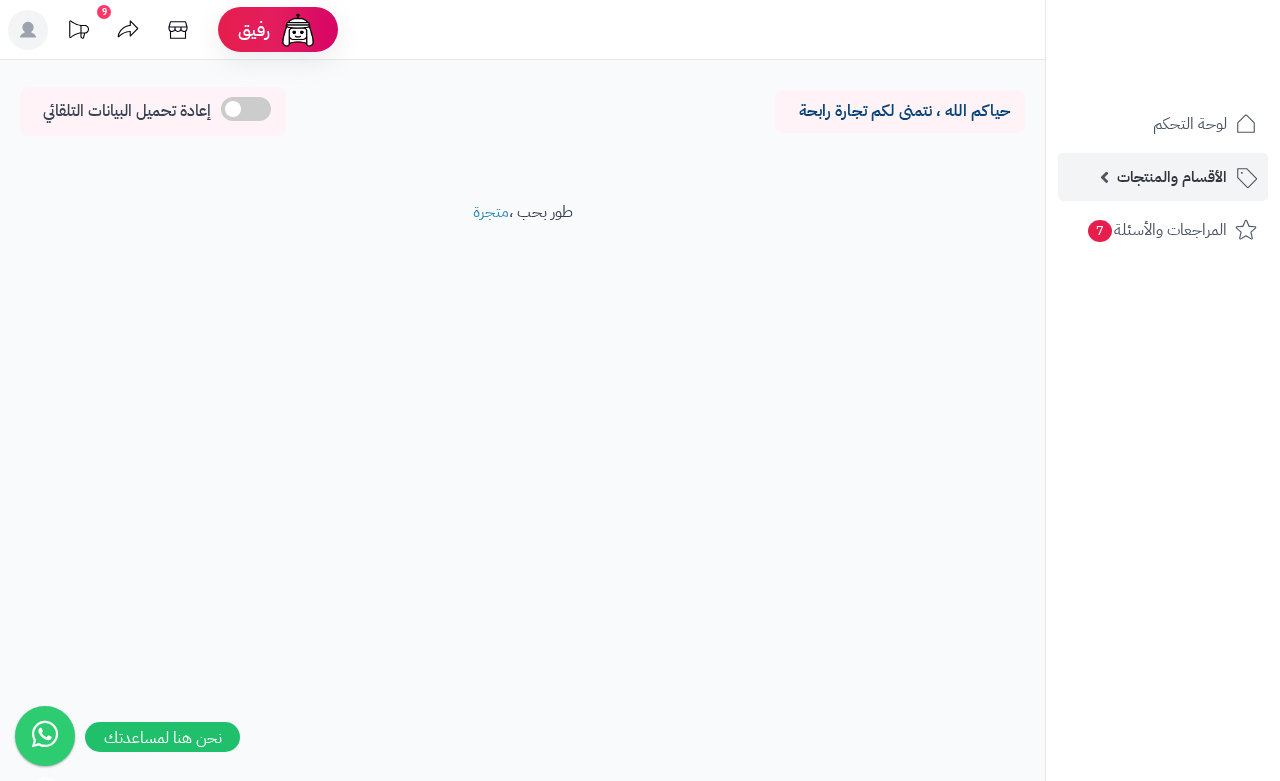 click on "الأقسام والمنتجات" at bounding box center [1172, 177] 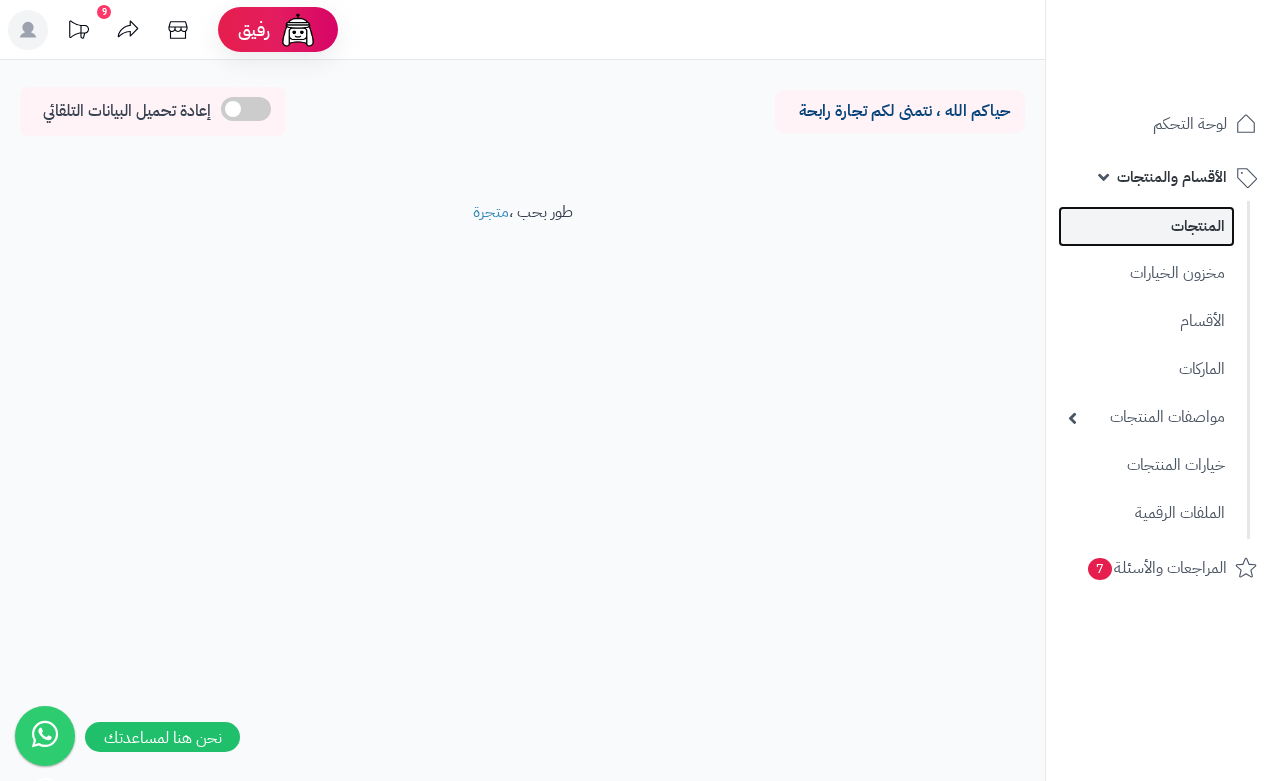 click on "المنتجات" at bounding box center [1146, 226] 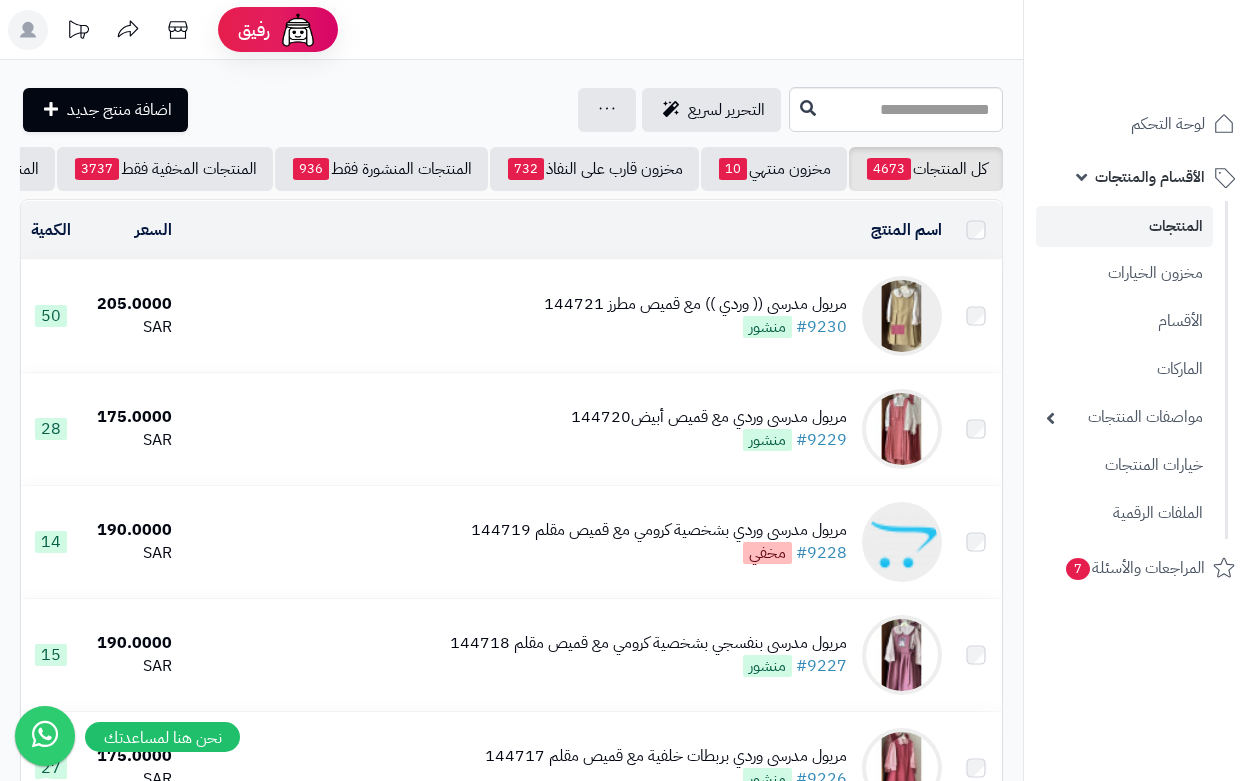 scroll, scrollTop: 0, scrollLeft: 0, axis: both 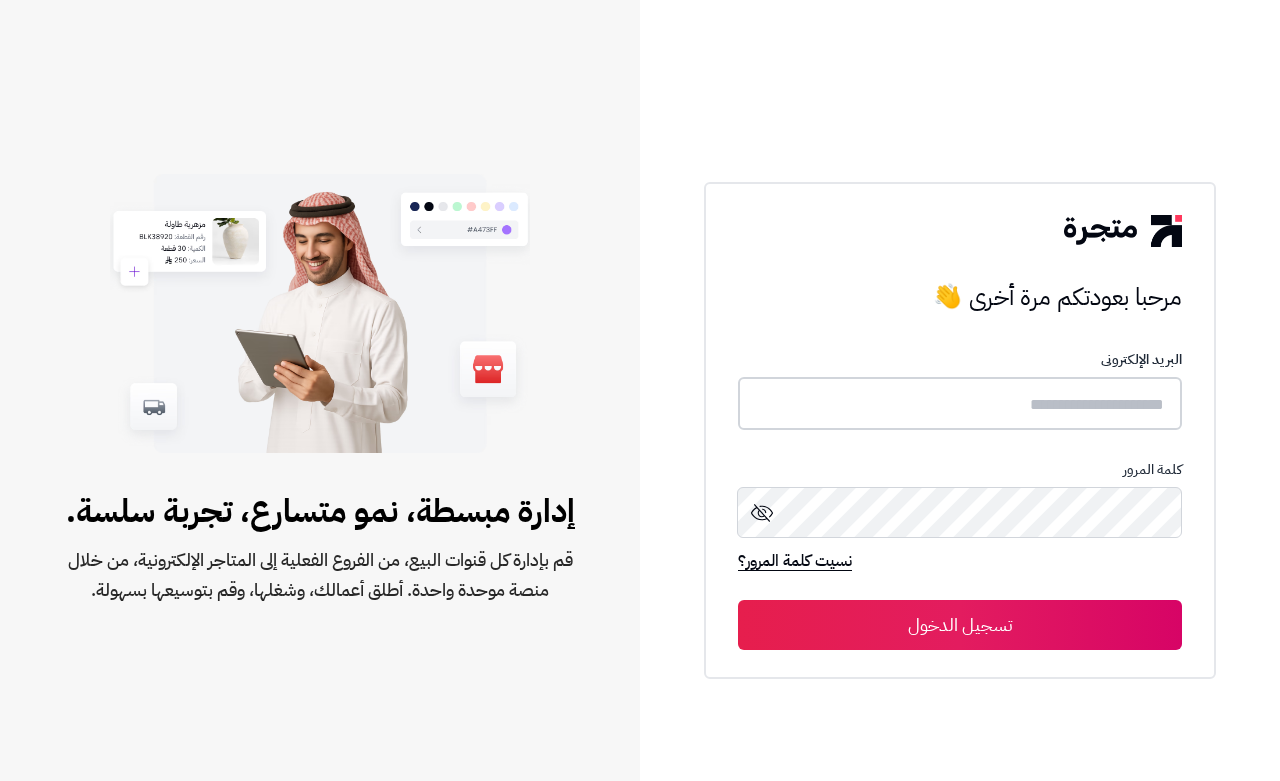 click at bounding box center (960, 403) 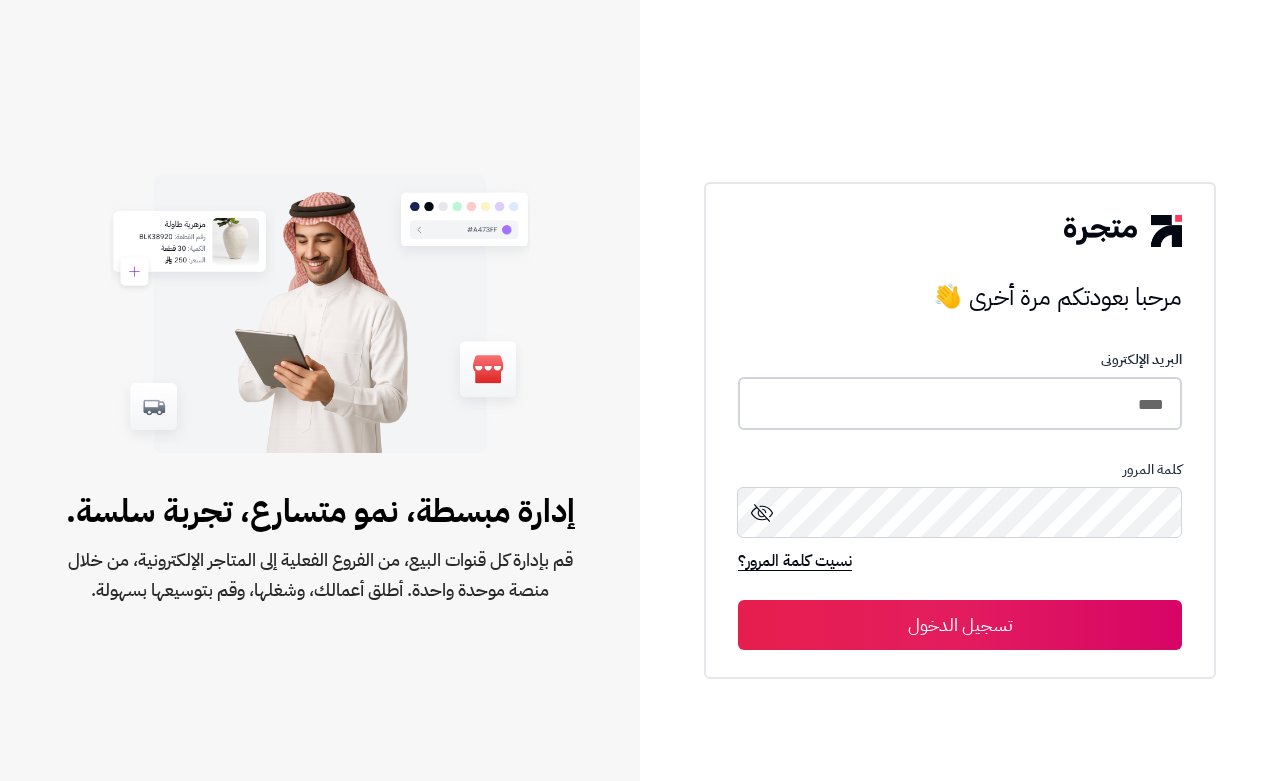 type on "****" 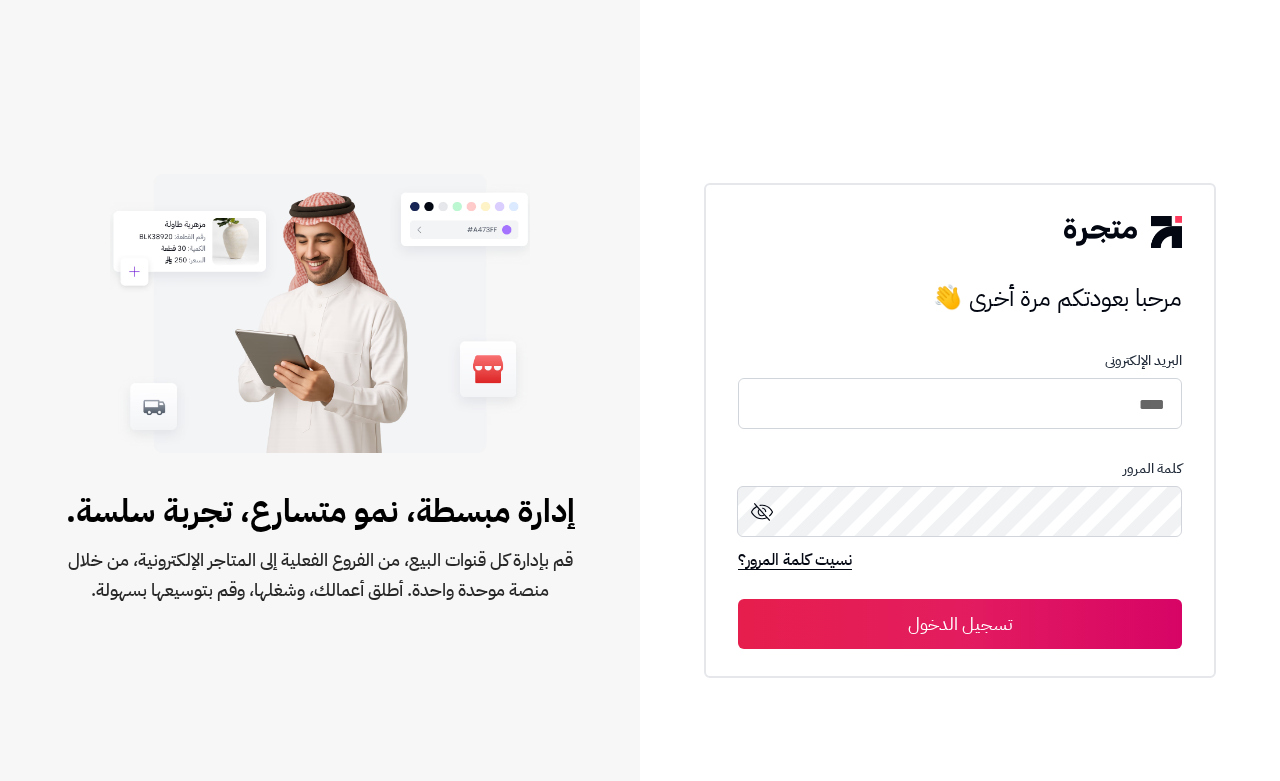 click on "تسجيل الدخول" at bounding box center (960, 624) 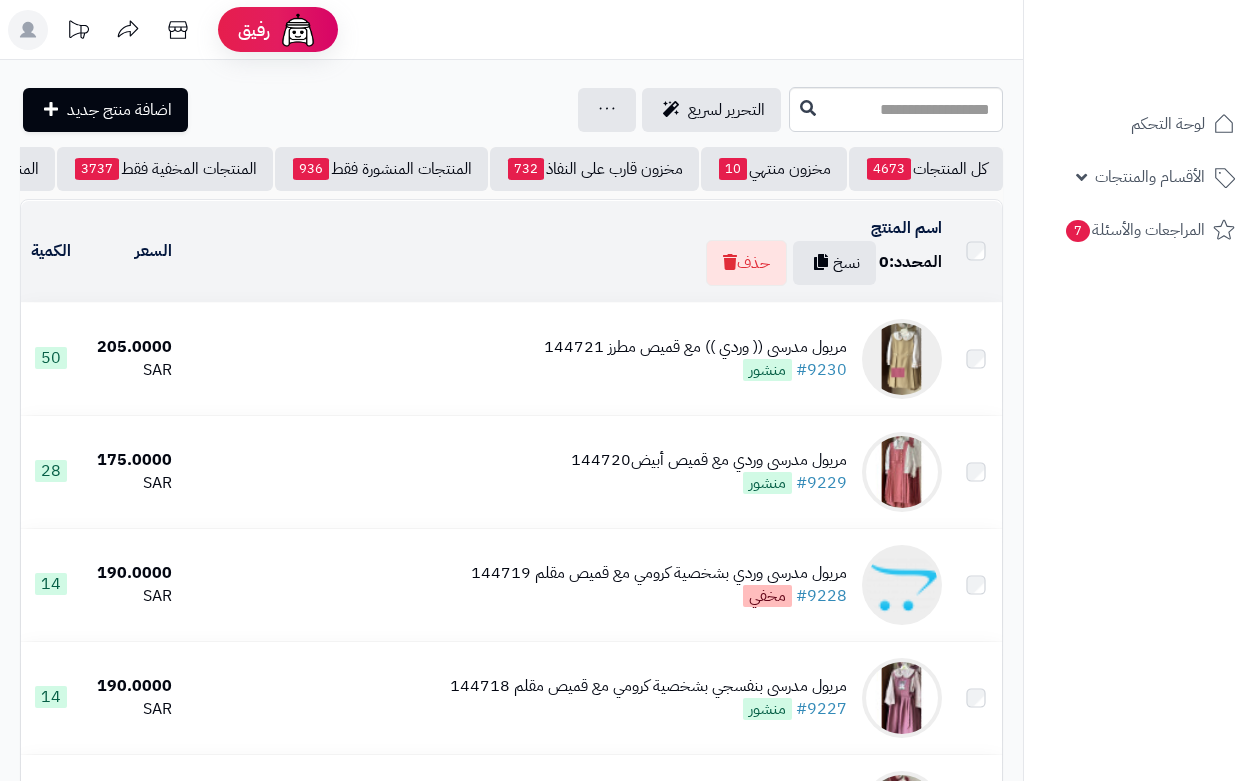 scroll, scrollTop: 0, scrollLeft: 0, axis: both 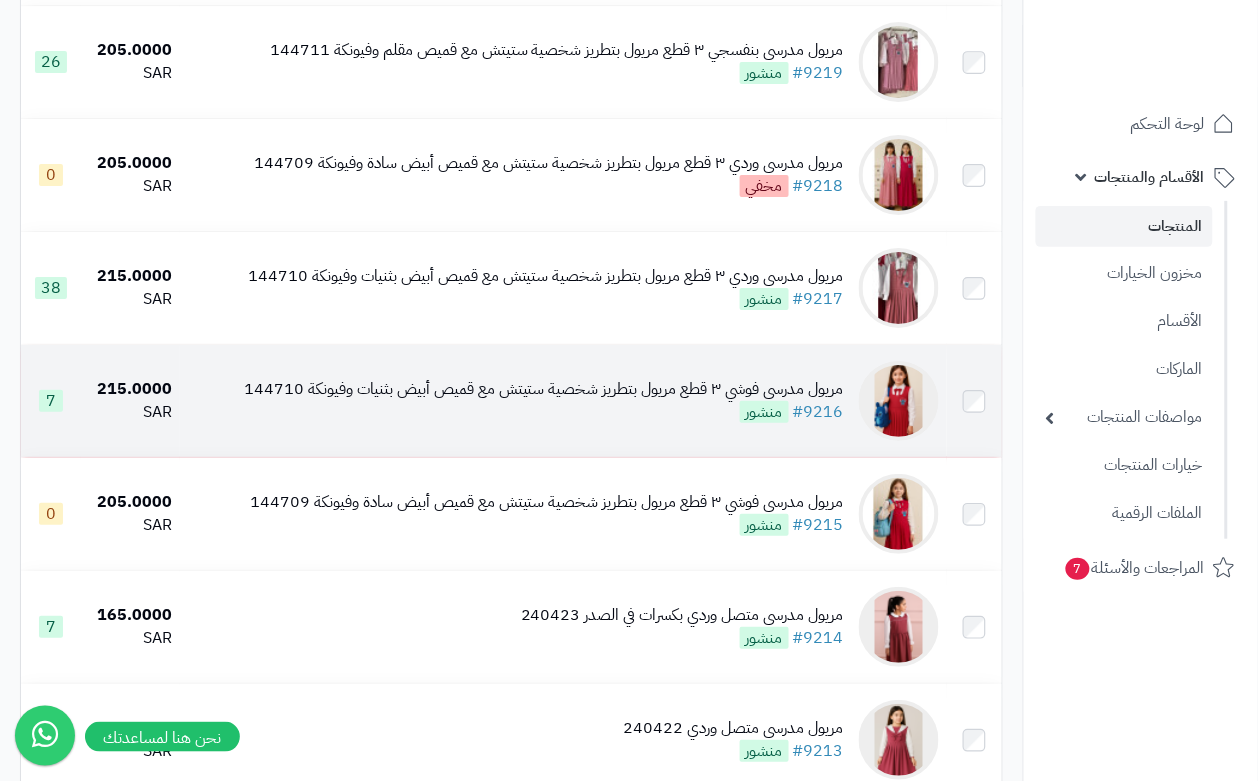 click on "منشور" at bounding box center (764, 412) 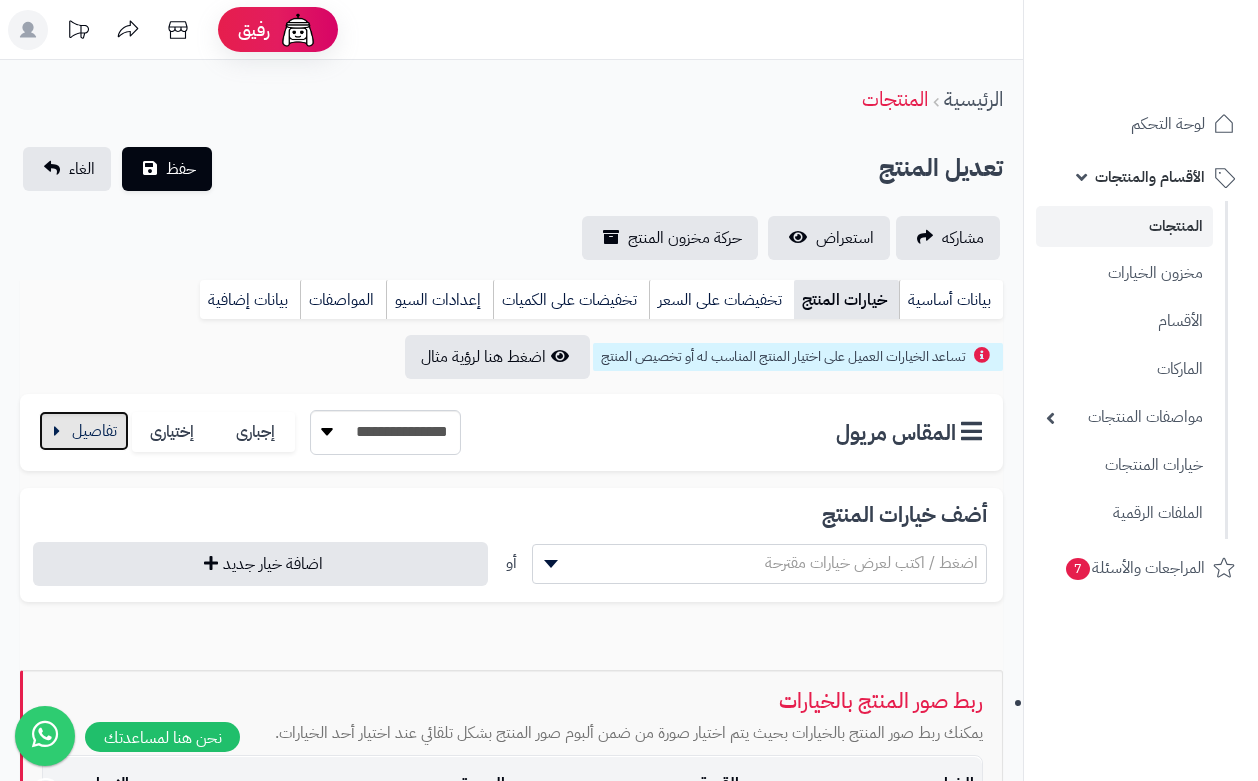 scroll, scrollTop: 0, scrollLeft: 0, axis: both 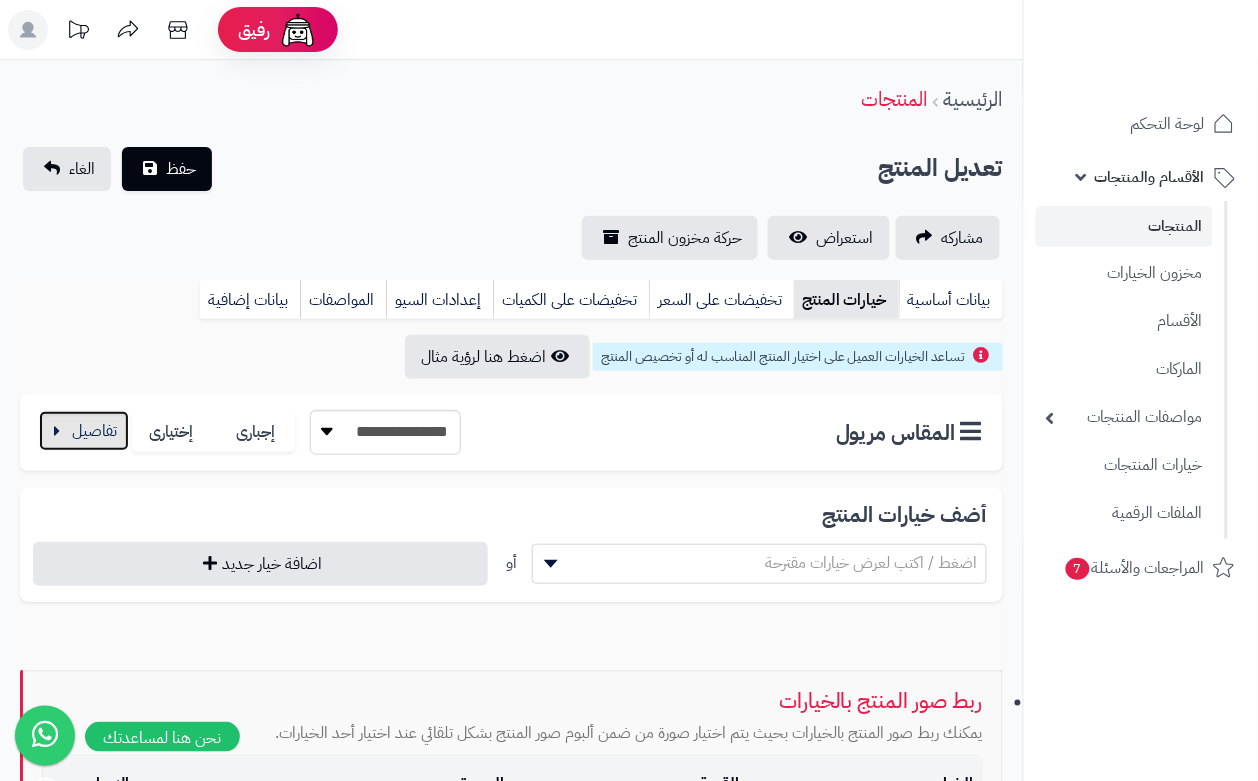 click at bounding box center (84, 431) 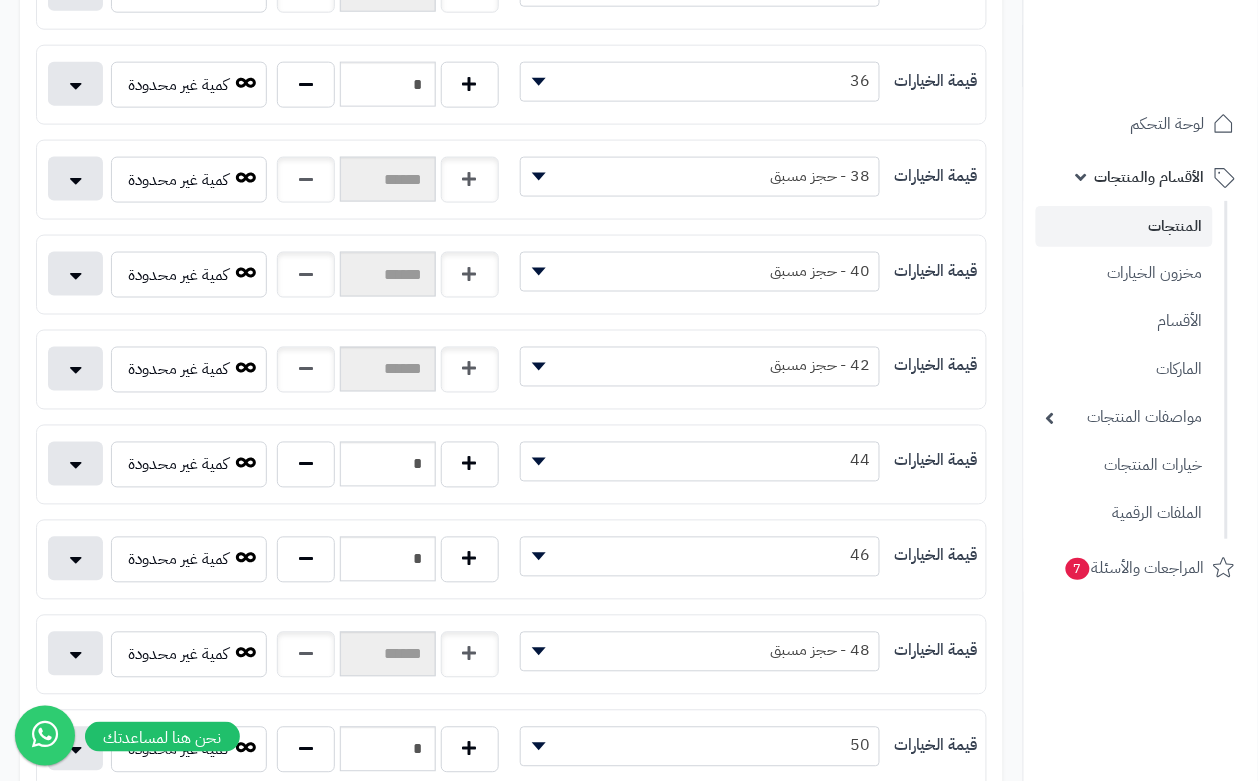 scroll, scrollTop: 625, scrollLeft: 0, axis: vertical 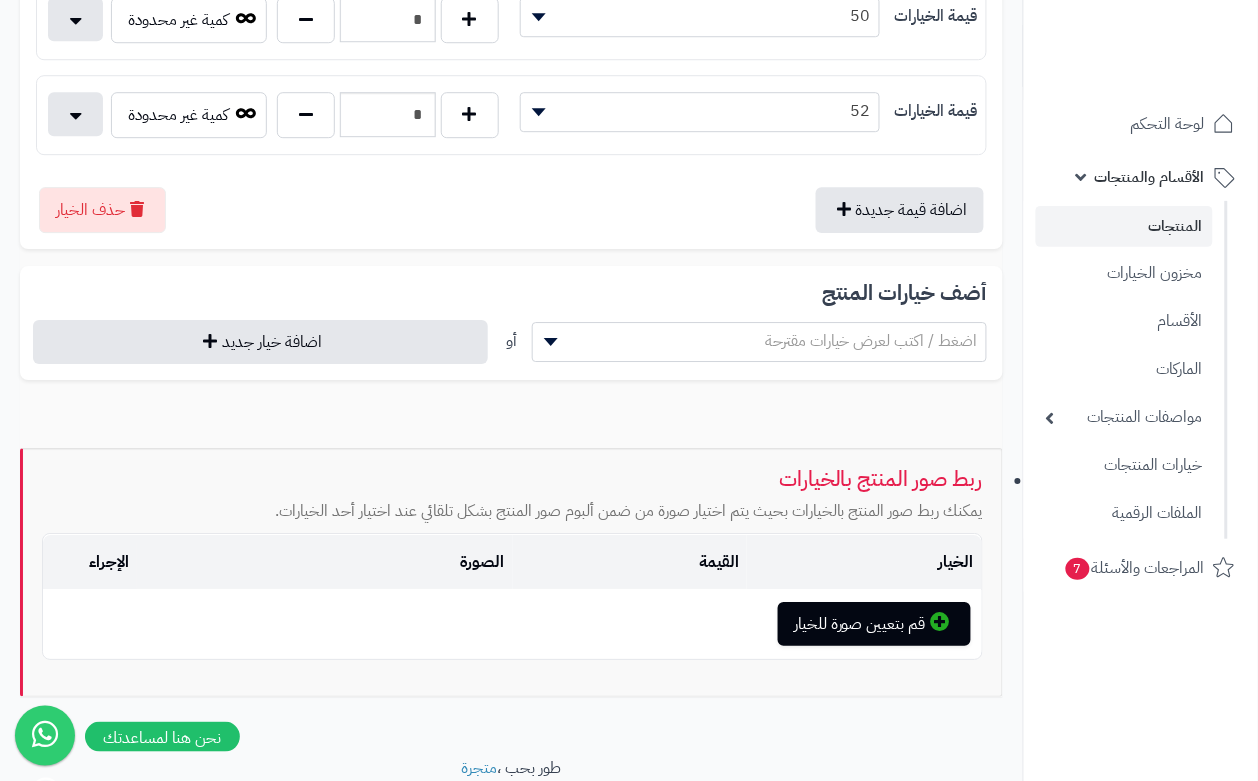 click on "لوحة التحكم
الأقسام والمنتجات
المنتجات
مخزون الخيارات
الأقسام
الماركات
مواصفات المنتجات
مواصفات المنتجات
أنواع المواصفات
خيارات المنتجات
الملفات الرقمية
المراجعات والأسئلة  7" at bounding box center [1140, 415] 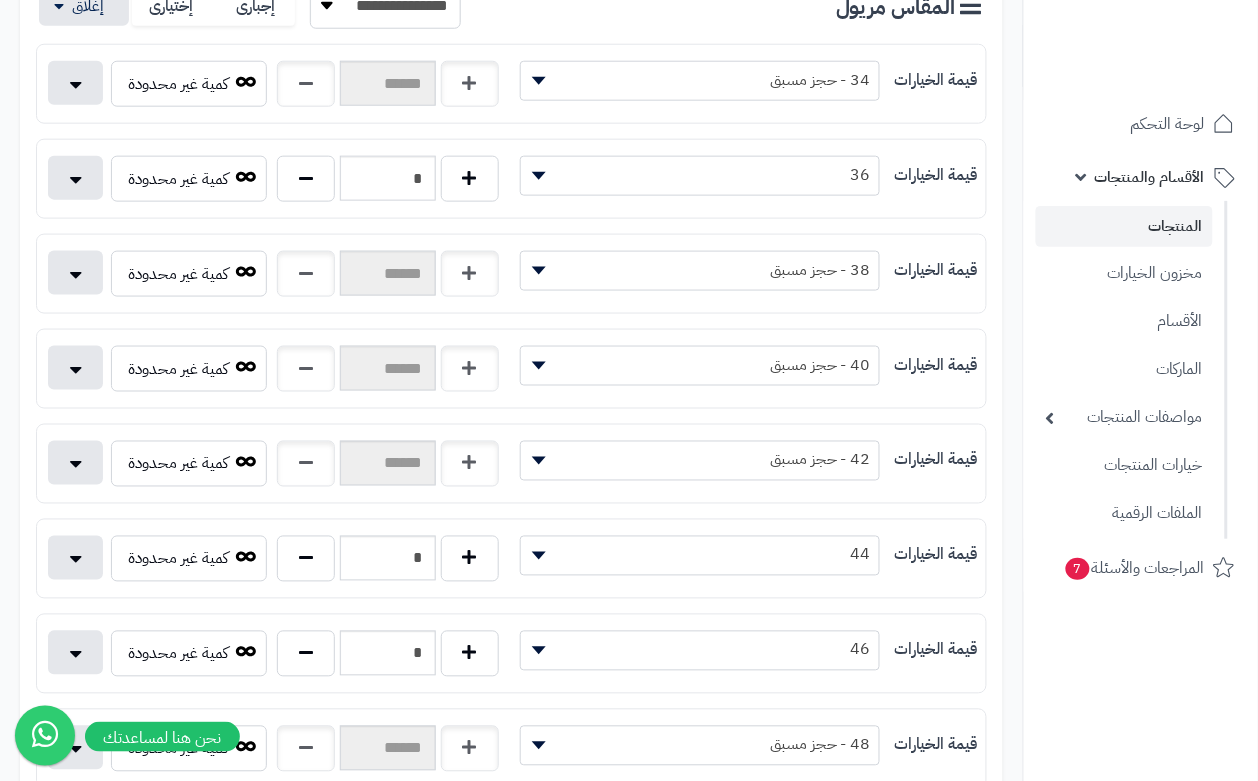 scroll, scrollTop: 0, scrollLeft: 0, axis: both 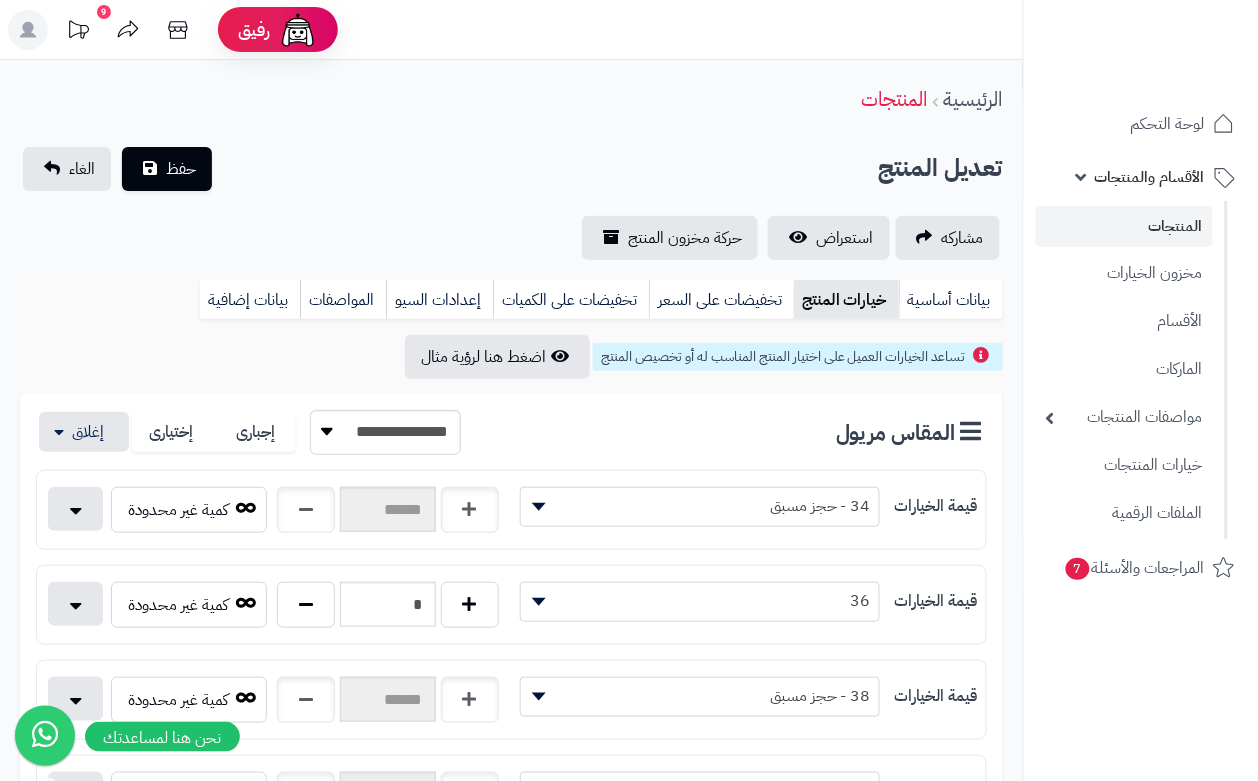 drag, startPoint x: 676, startPoint y: 122, endPoint x: 422, endPoint y: 177, distance: 259.8865 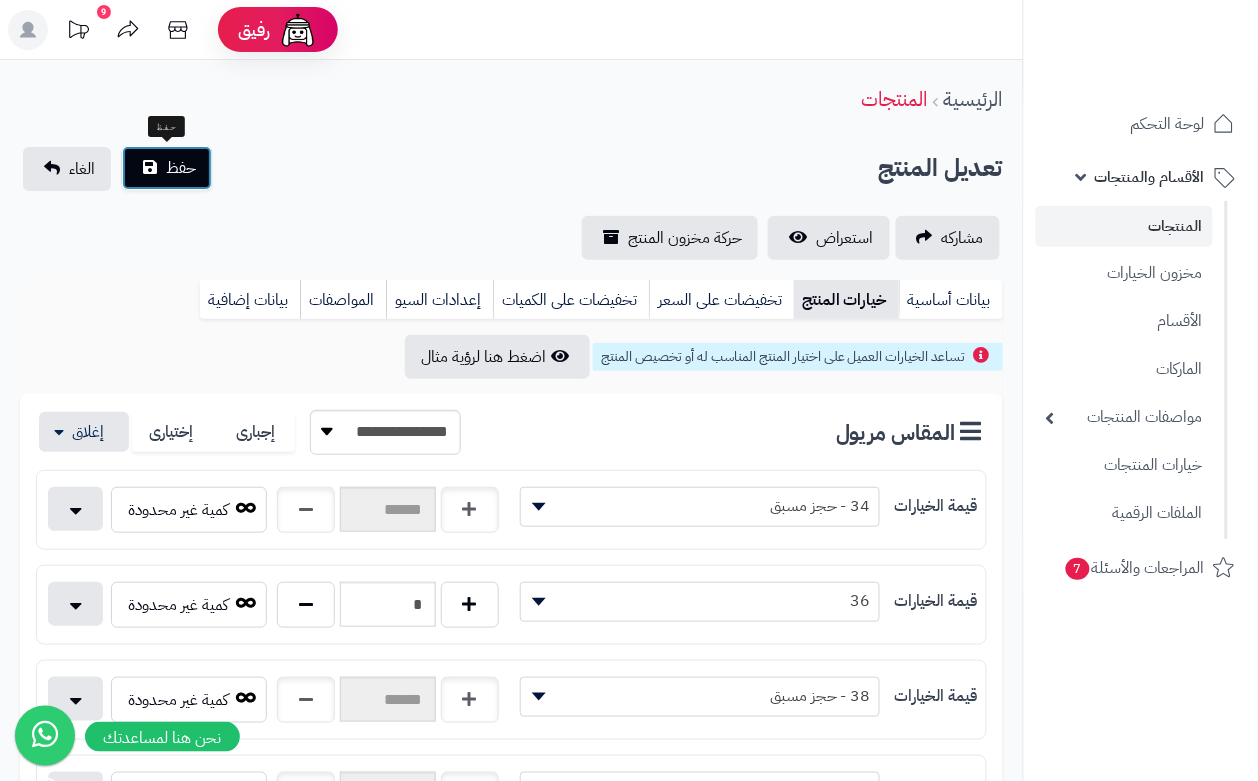 click on "حفظ" at bounding box center (181, 168) 